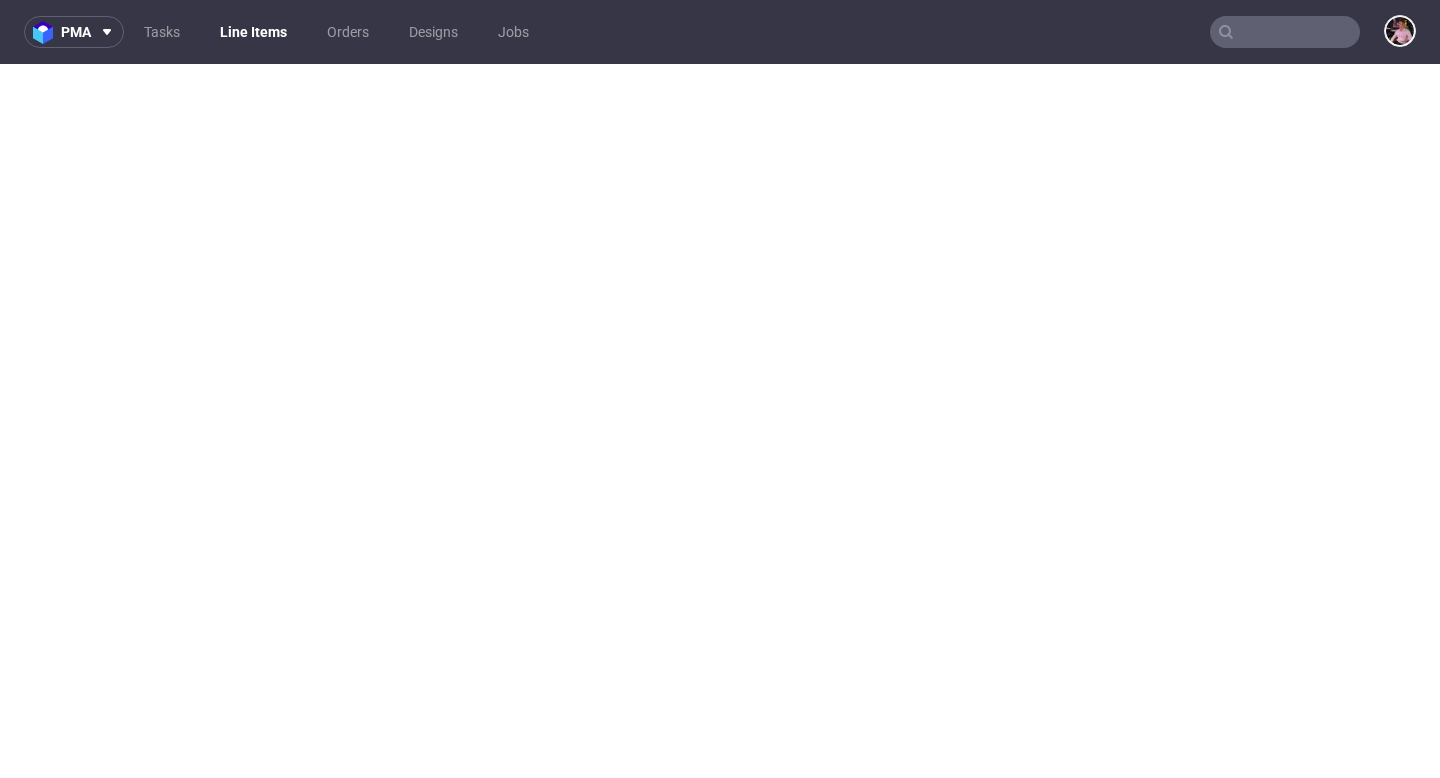 scroll, scrollTop: 0, scrollLeft: 0, axis: both 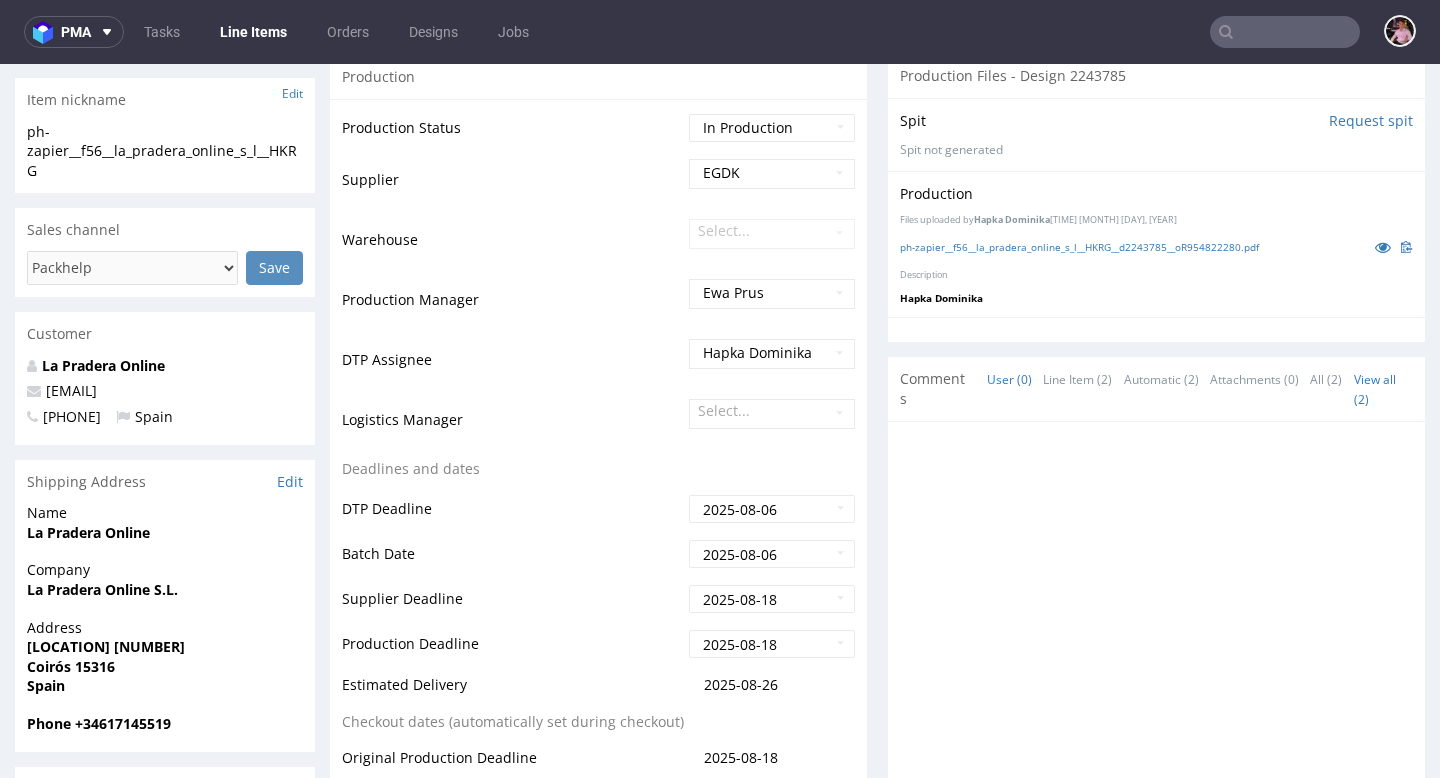 click at bounding box center [1285, 32] 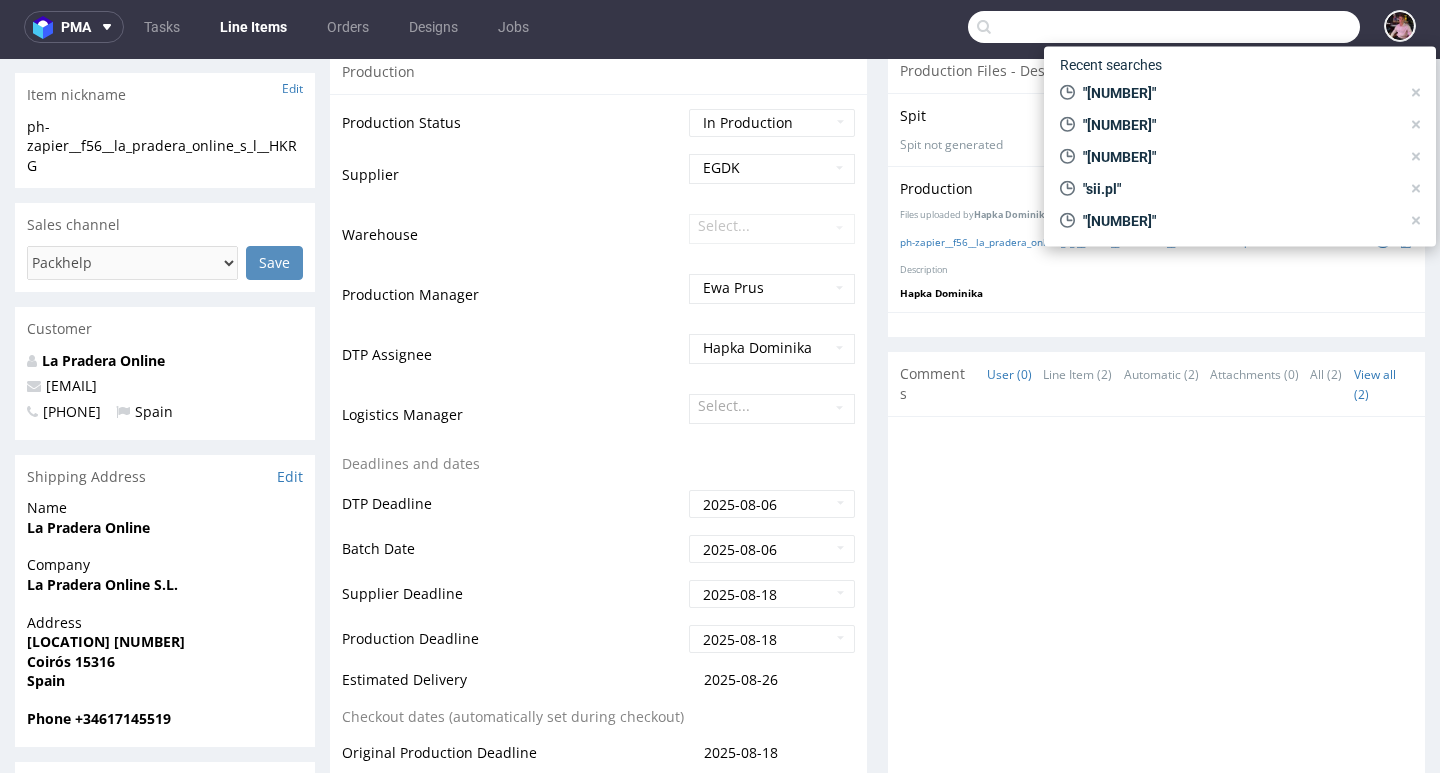 paste on "R380458329" 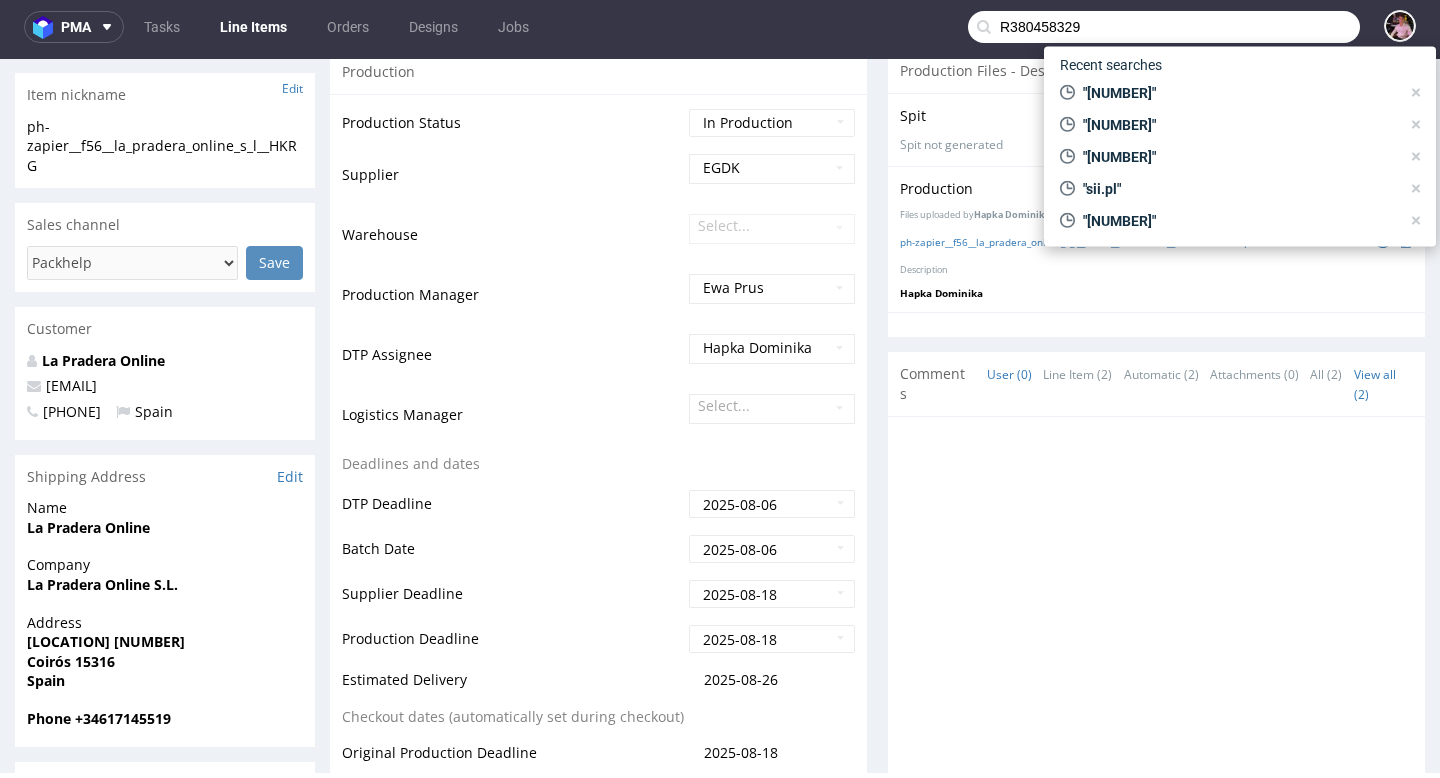type on "R380458329" 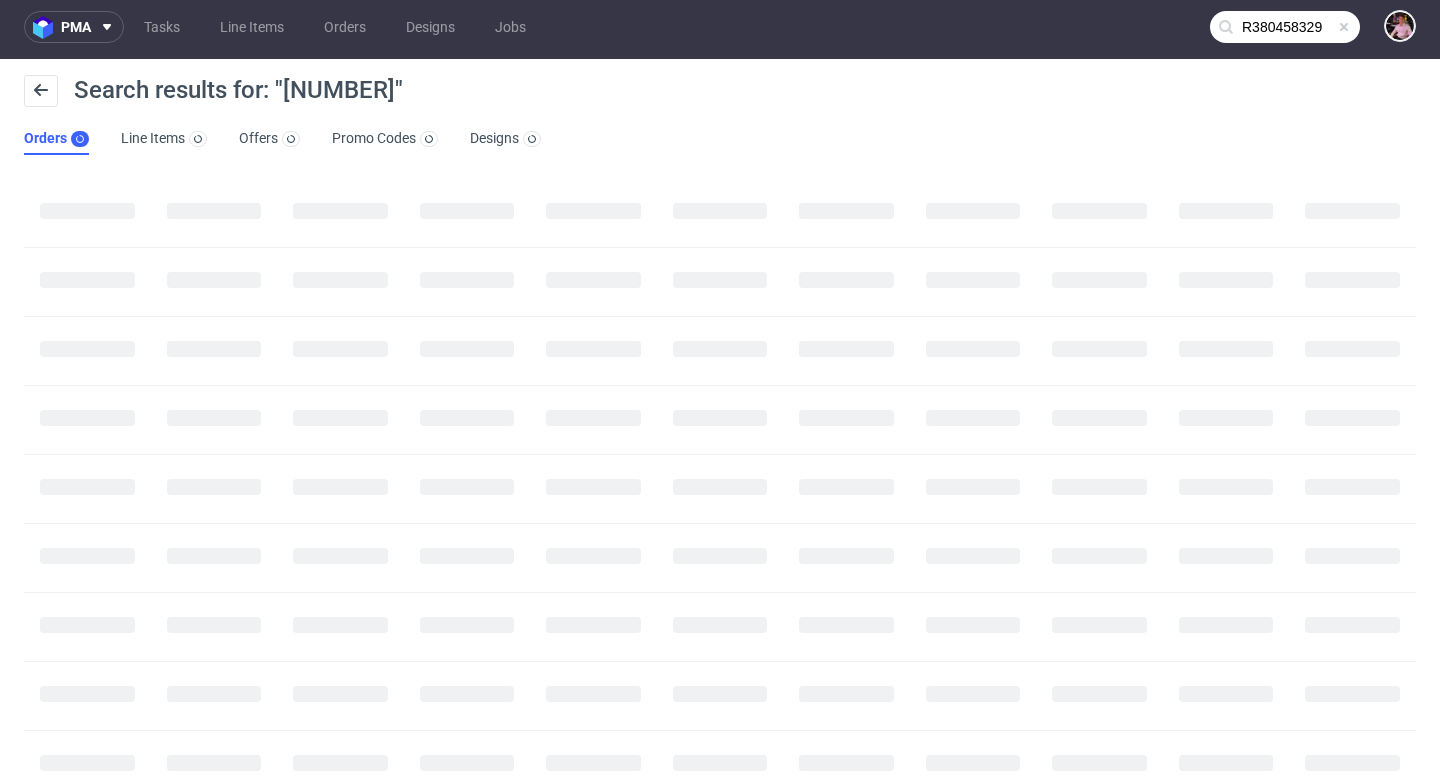 scroll, scrollTop: 0, scrollLeft: 0, axis: both 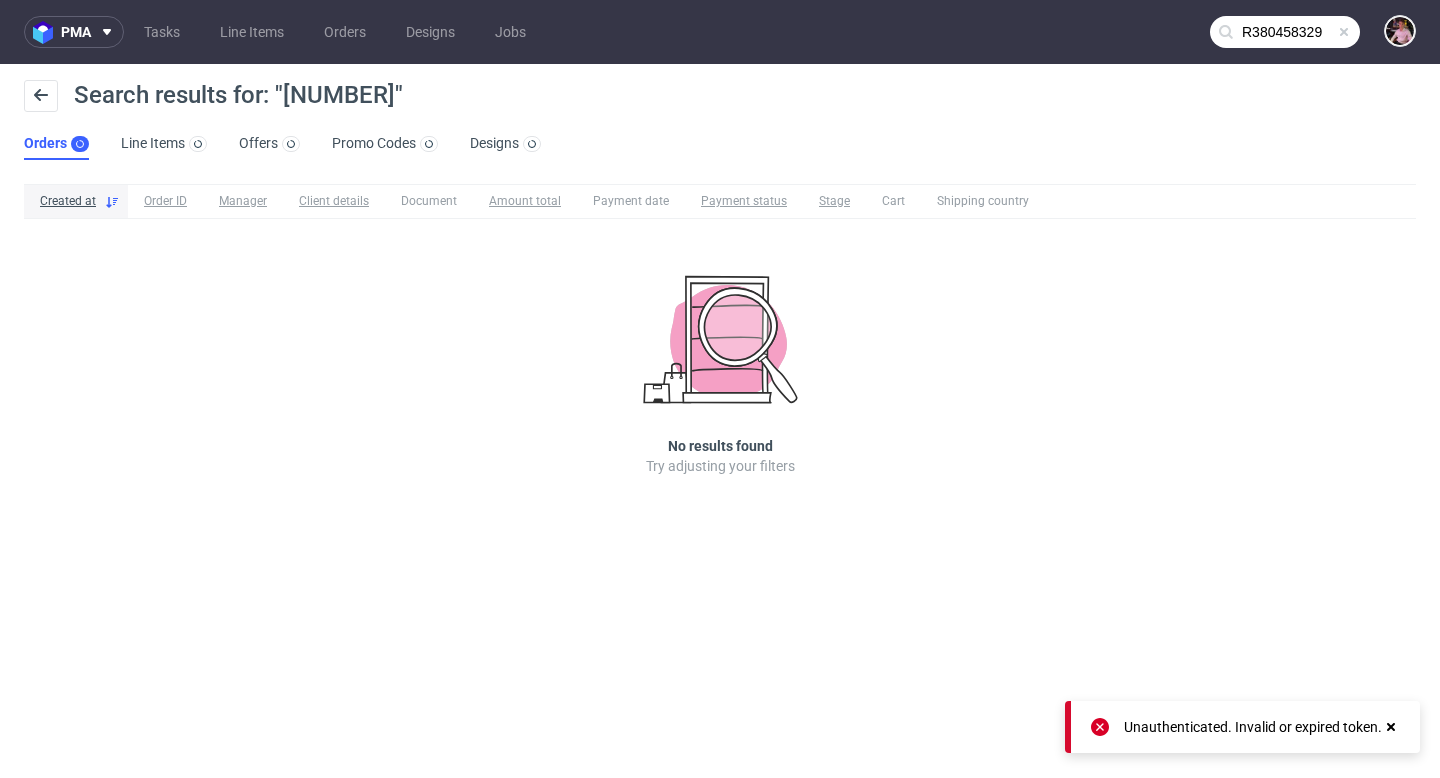 click on "R380458329" at bounding box center (1285, 32) 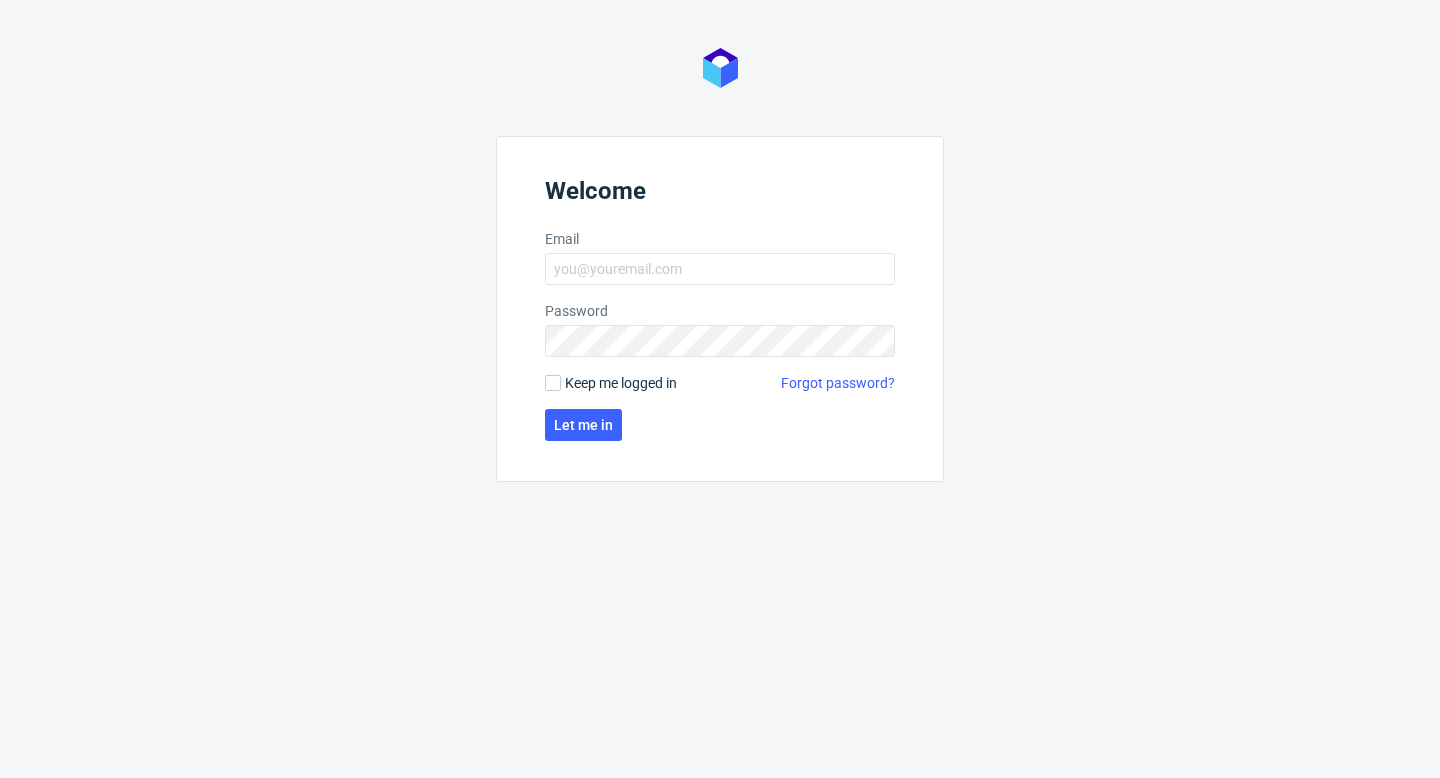 scroll, scrollTop: 0, scrollLeft: 0, axis: both 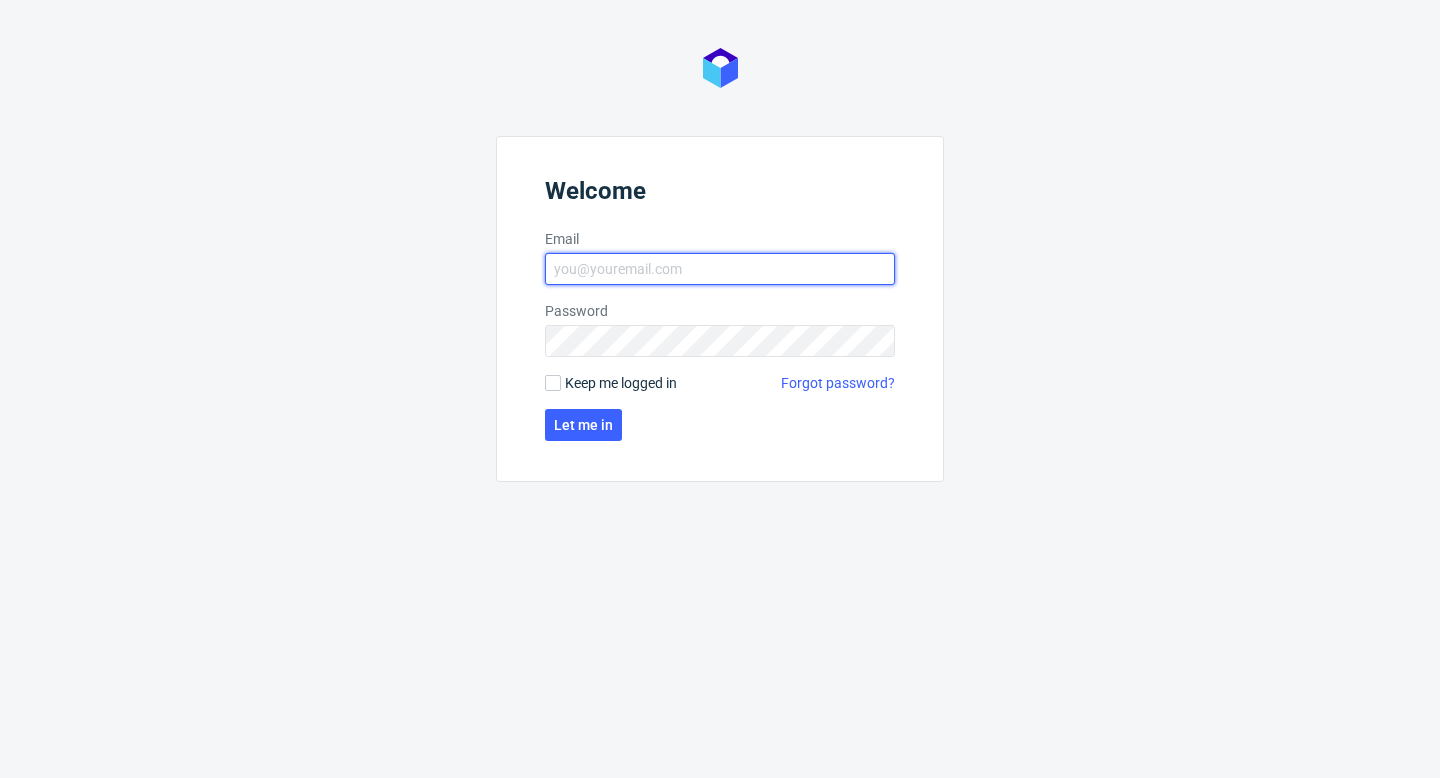 click on "Email" at bounding box center (720, 269) 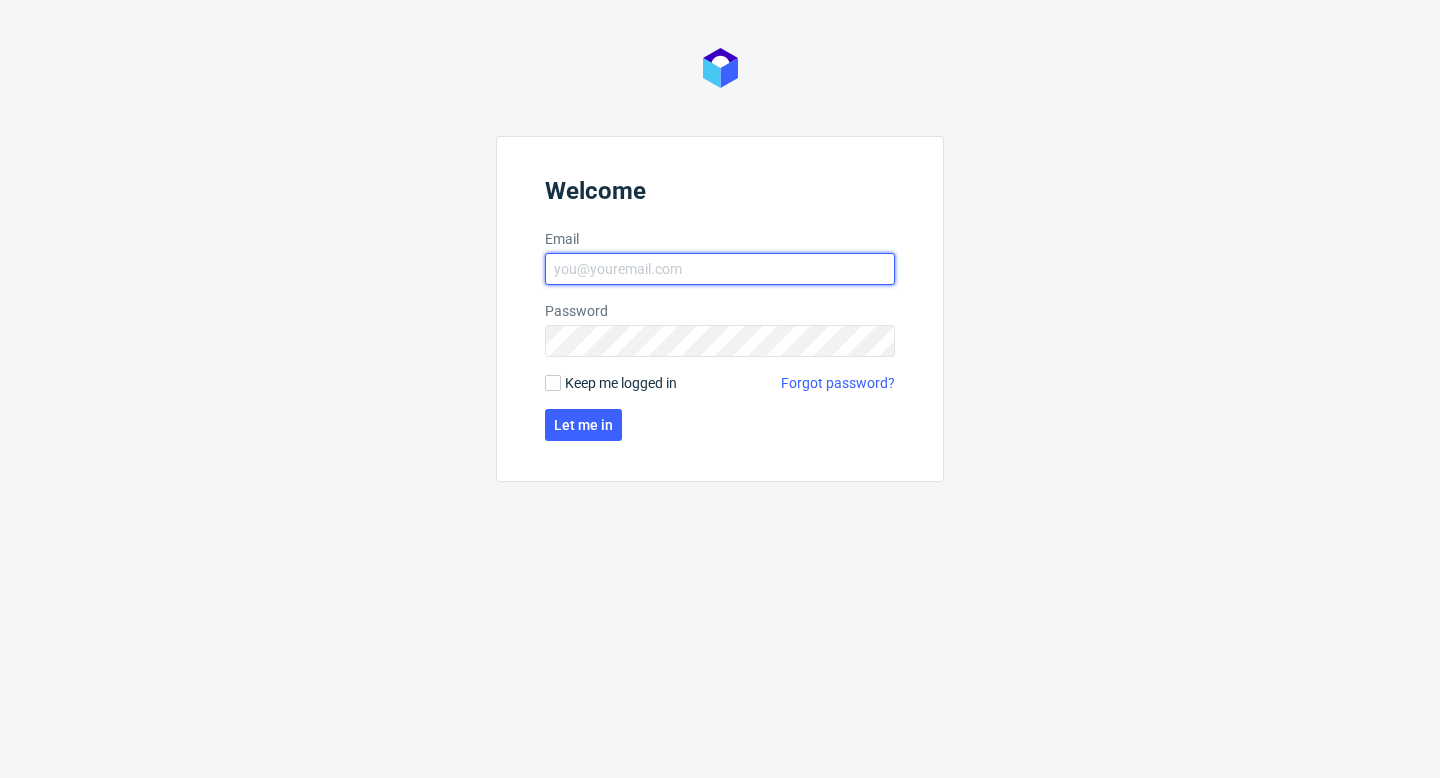 type on "[EMAIL]" 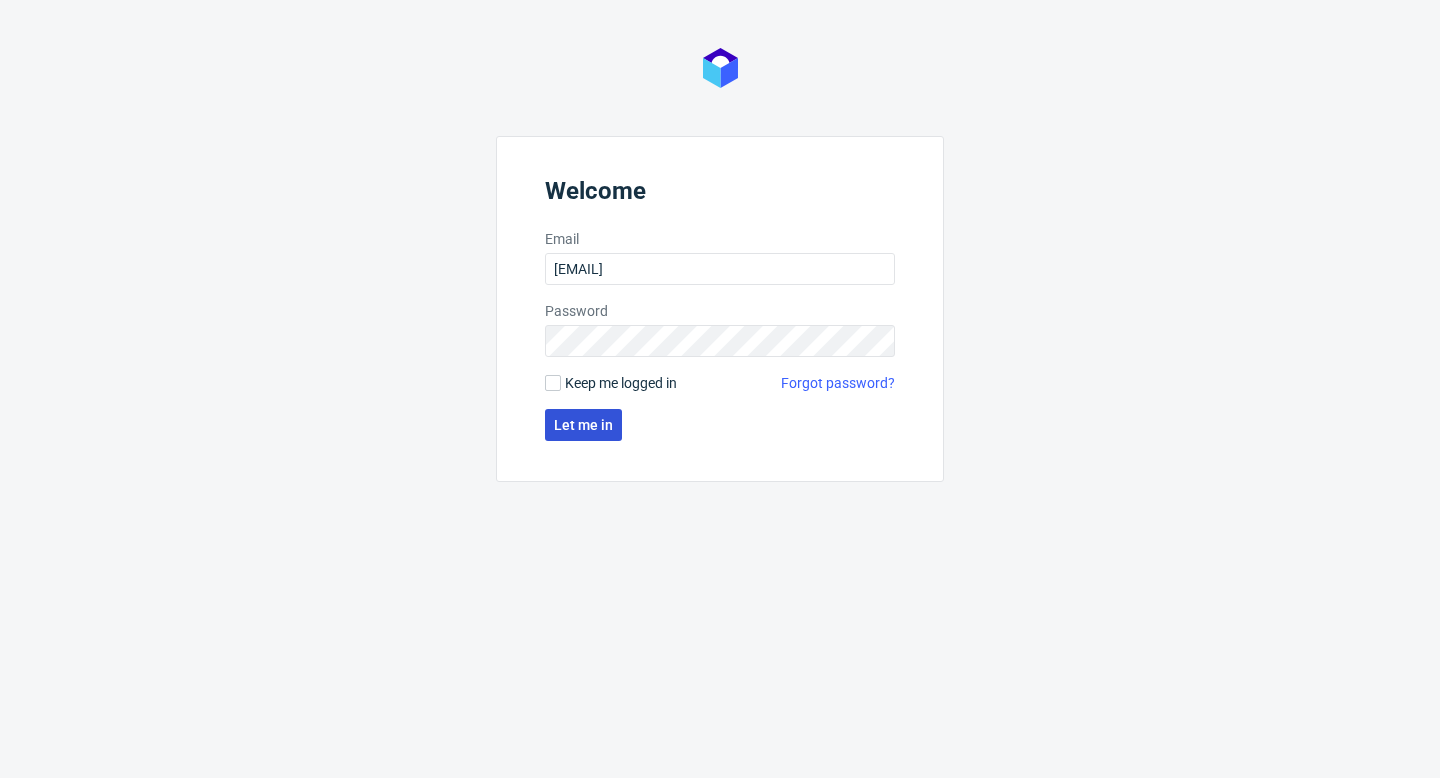 click on "Let me in" at bounding box center [583, 425] 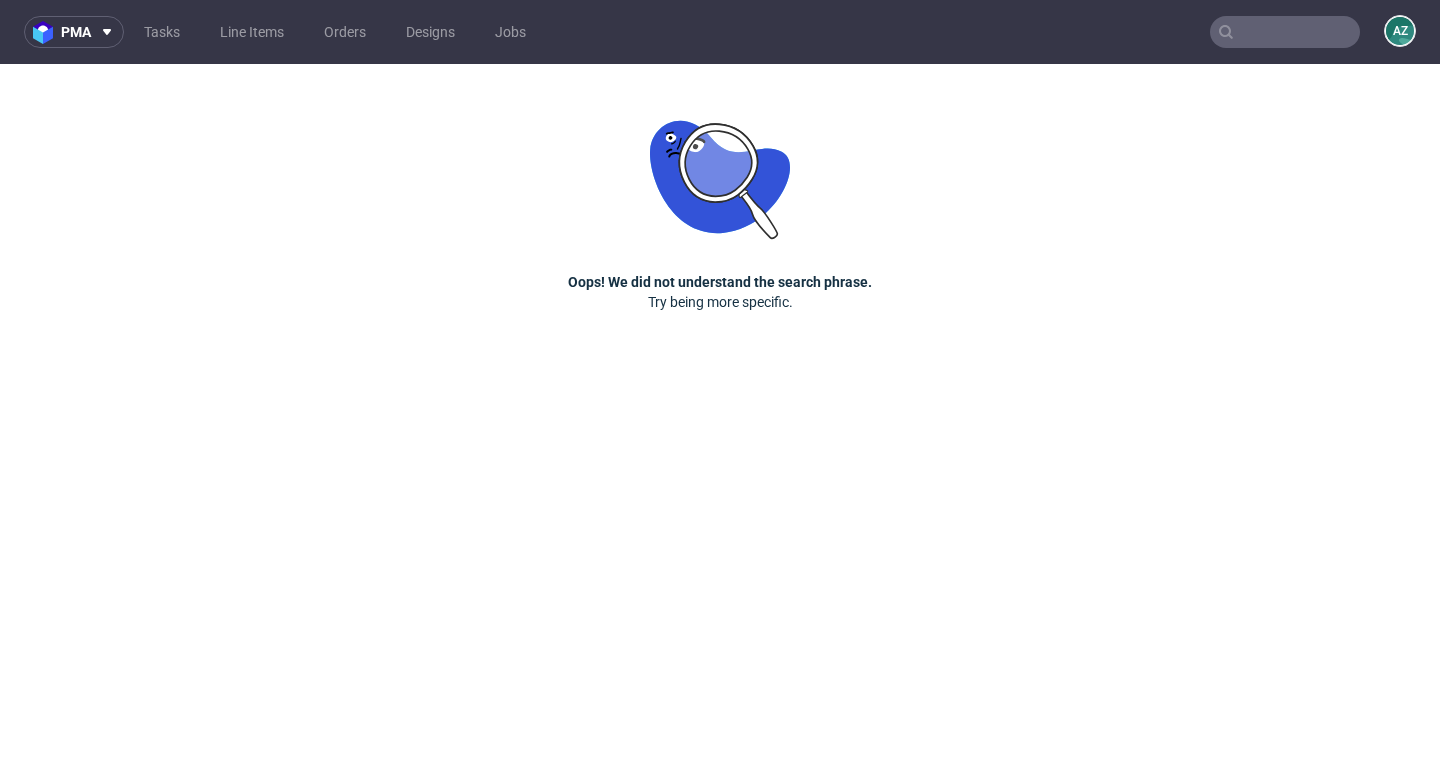 click at bounding box center [1285, 32] 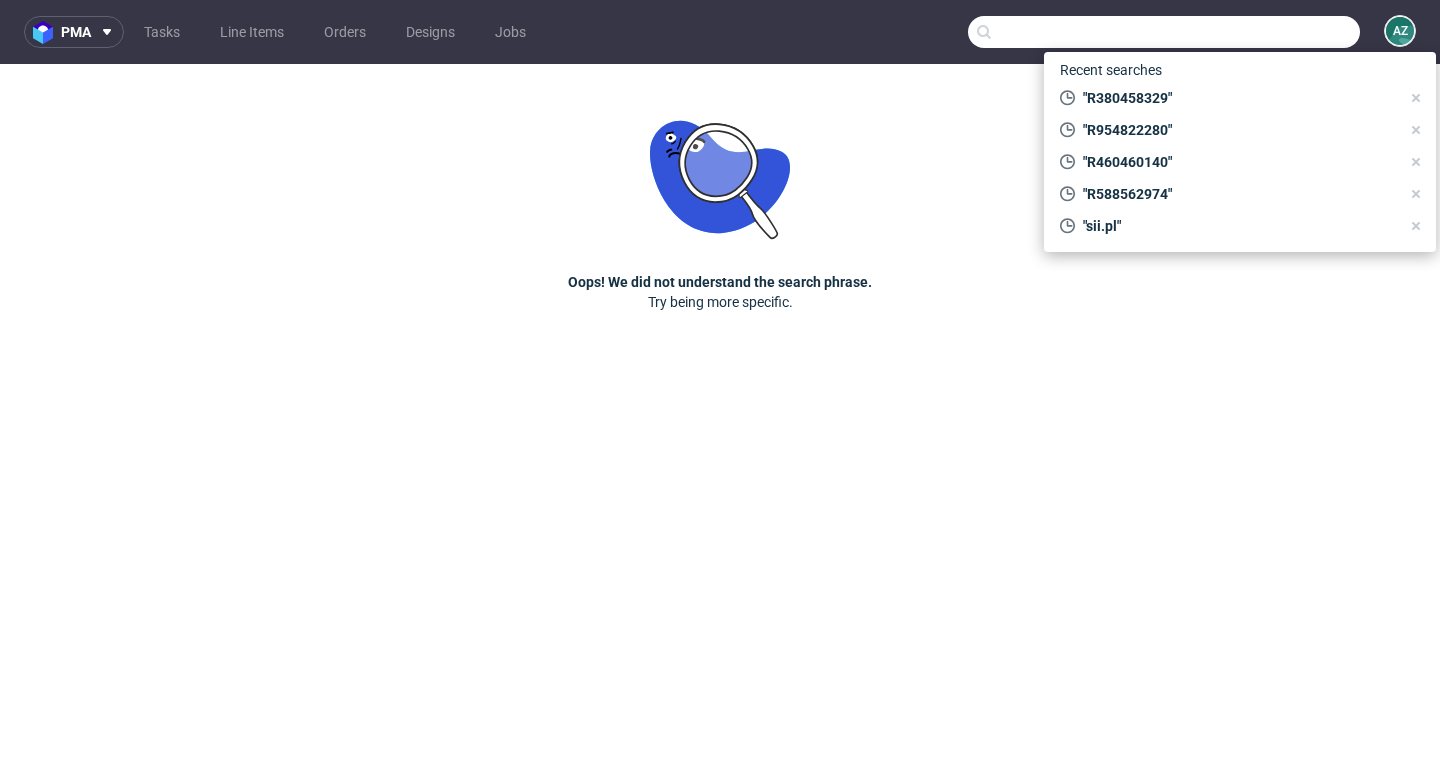 paste on "R380458329" 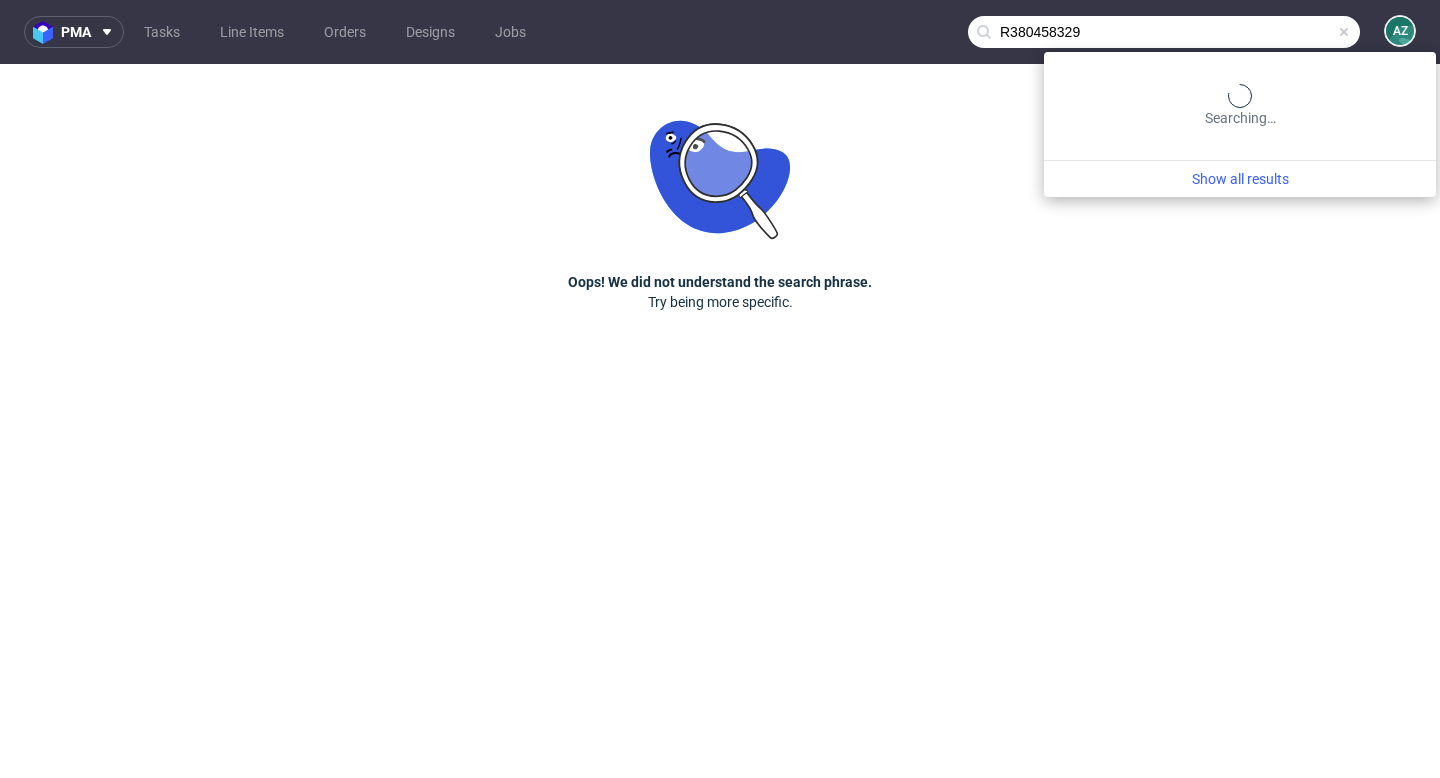 type on "R380458329" 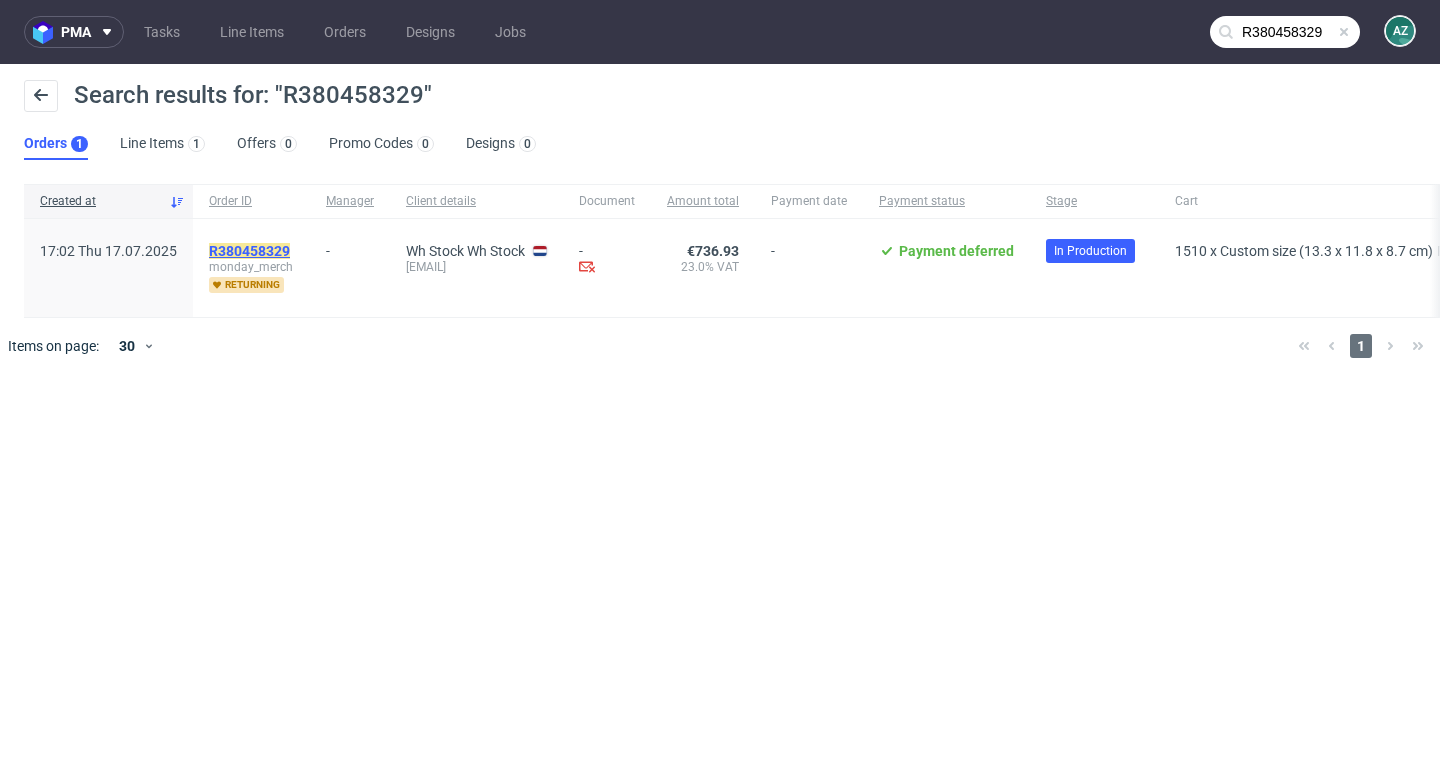 click on "R380458329" 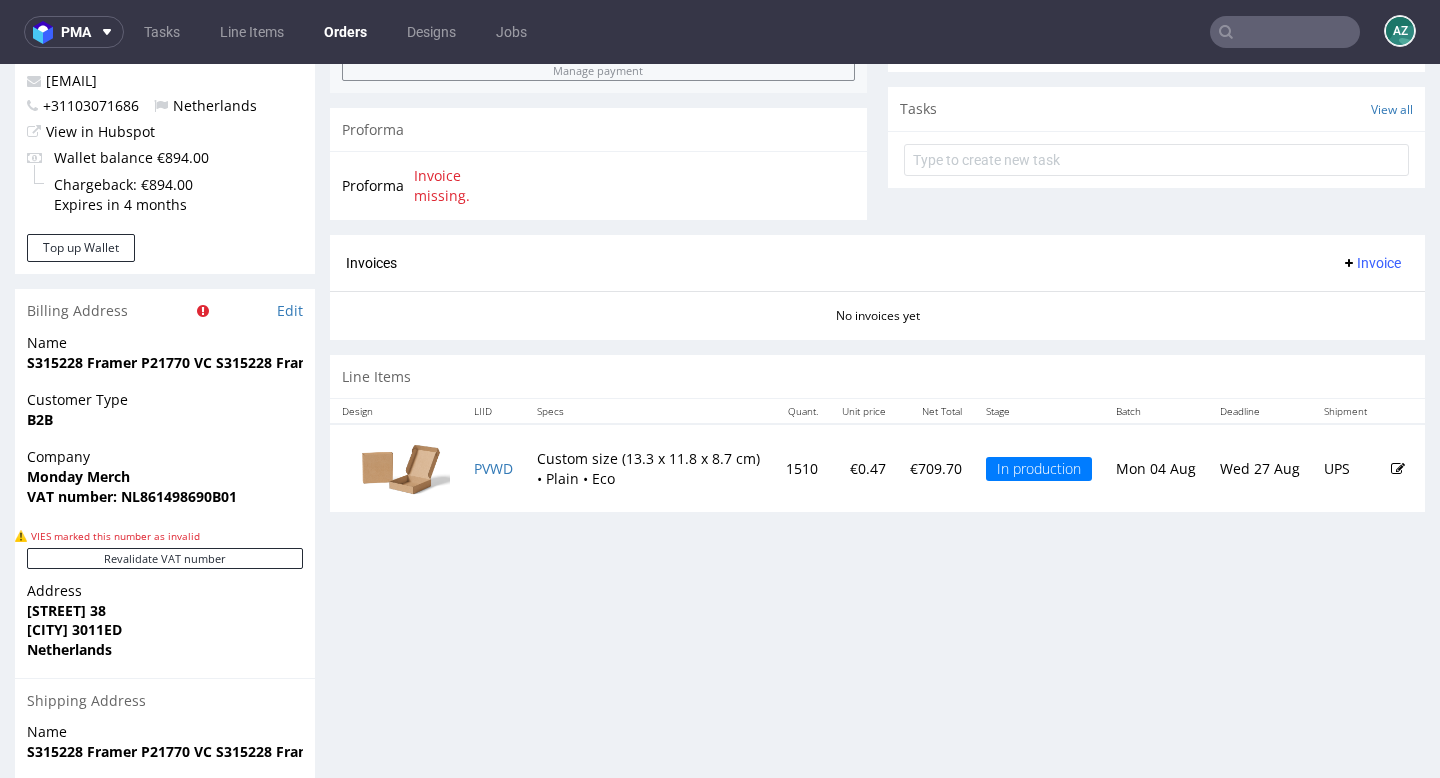 scroll, scrollTop: 751, scrollLeft: 0, axis: vertical 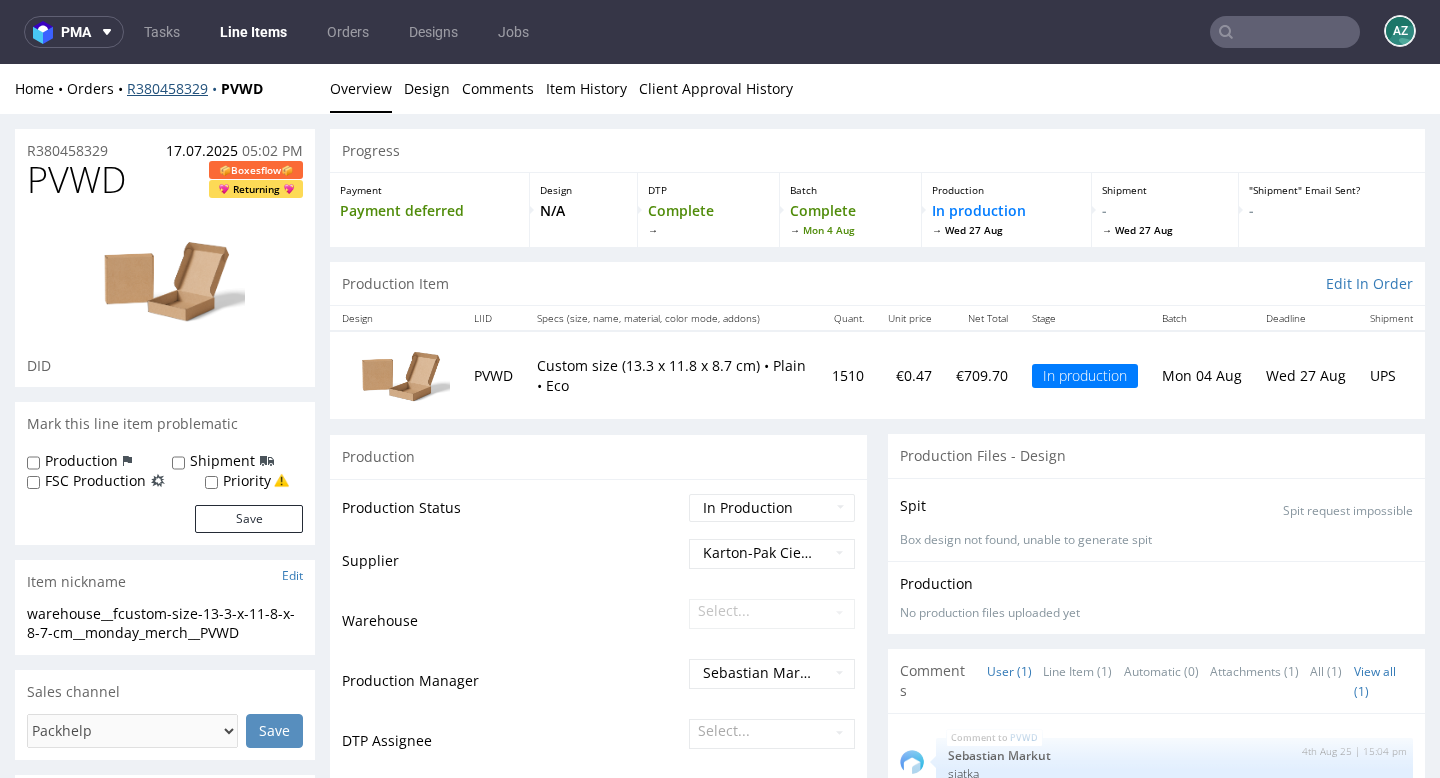 click on "Home Orders R380458329 PVWD" at bounding box center [165, 89] 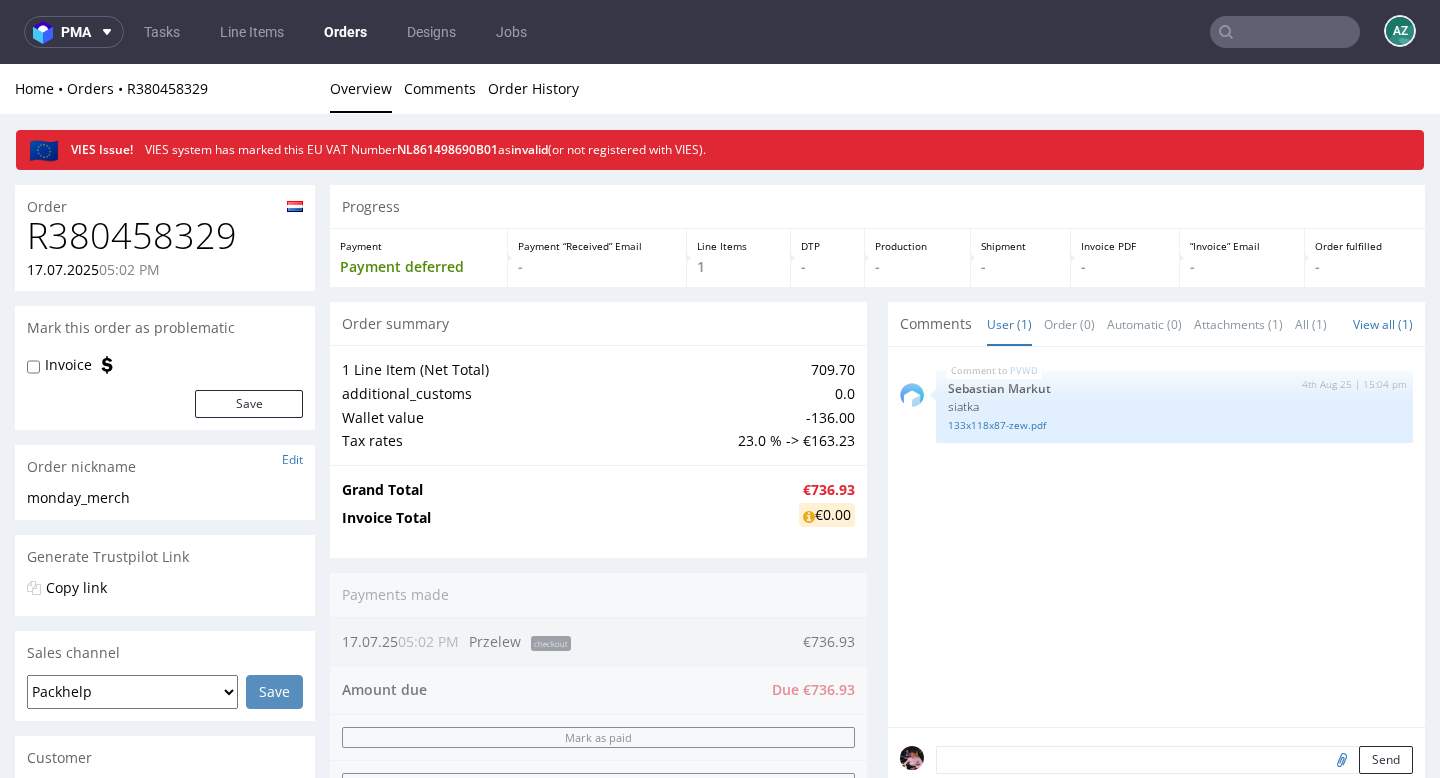 scroll, scrollTop: 0, scrollLeft: 0, axis: both 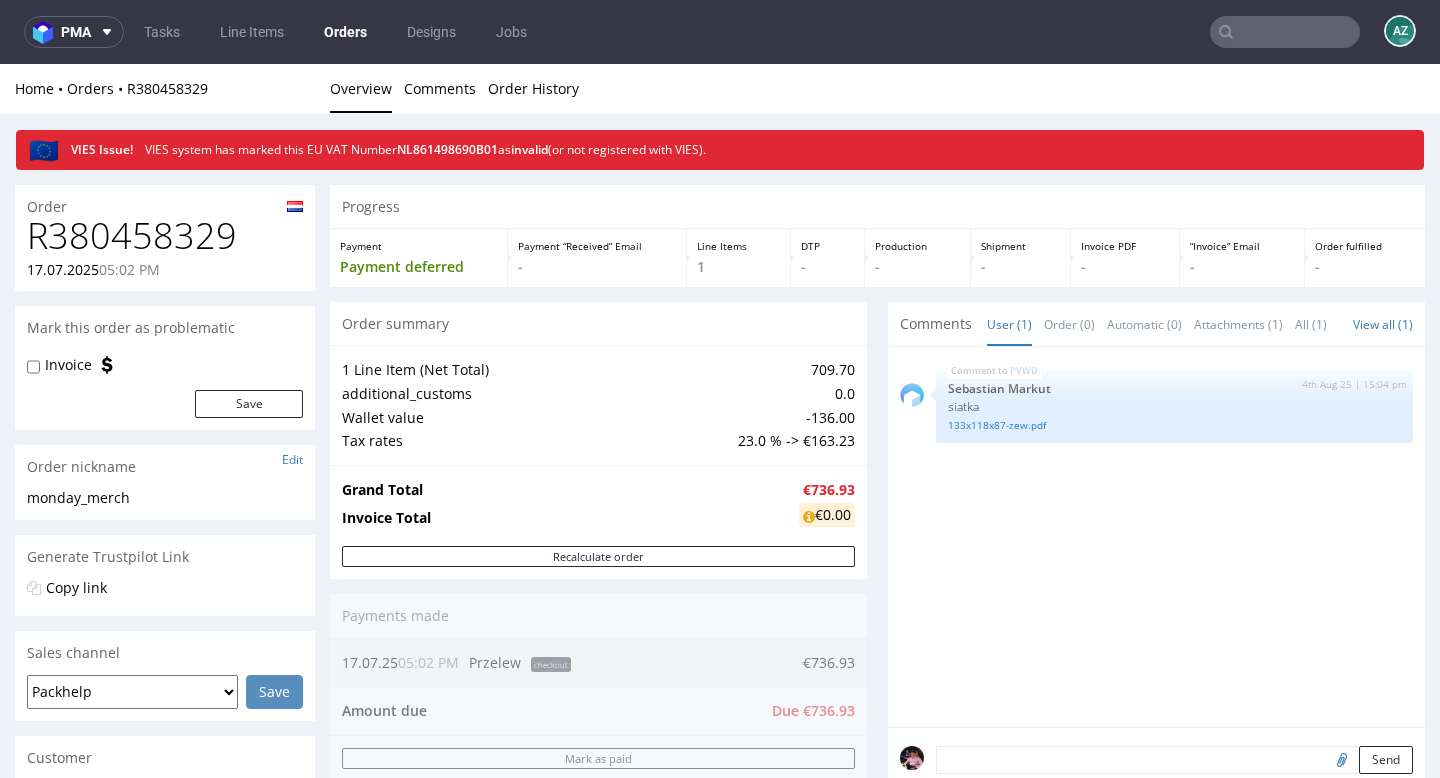 click on "R380458329" at bounding box center (165, 236) 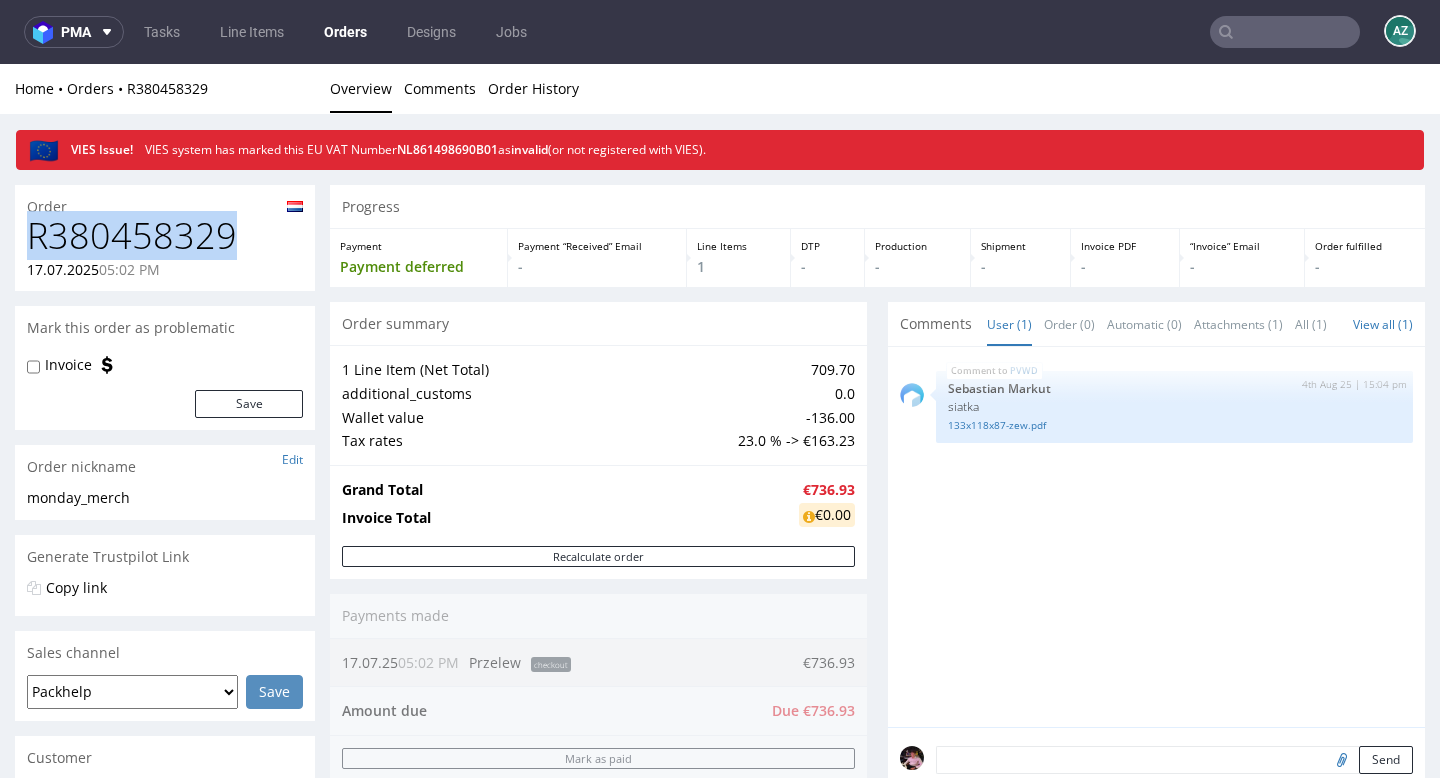 click on "R380458329" at bounding box center [165, 236] 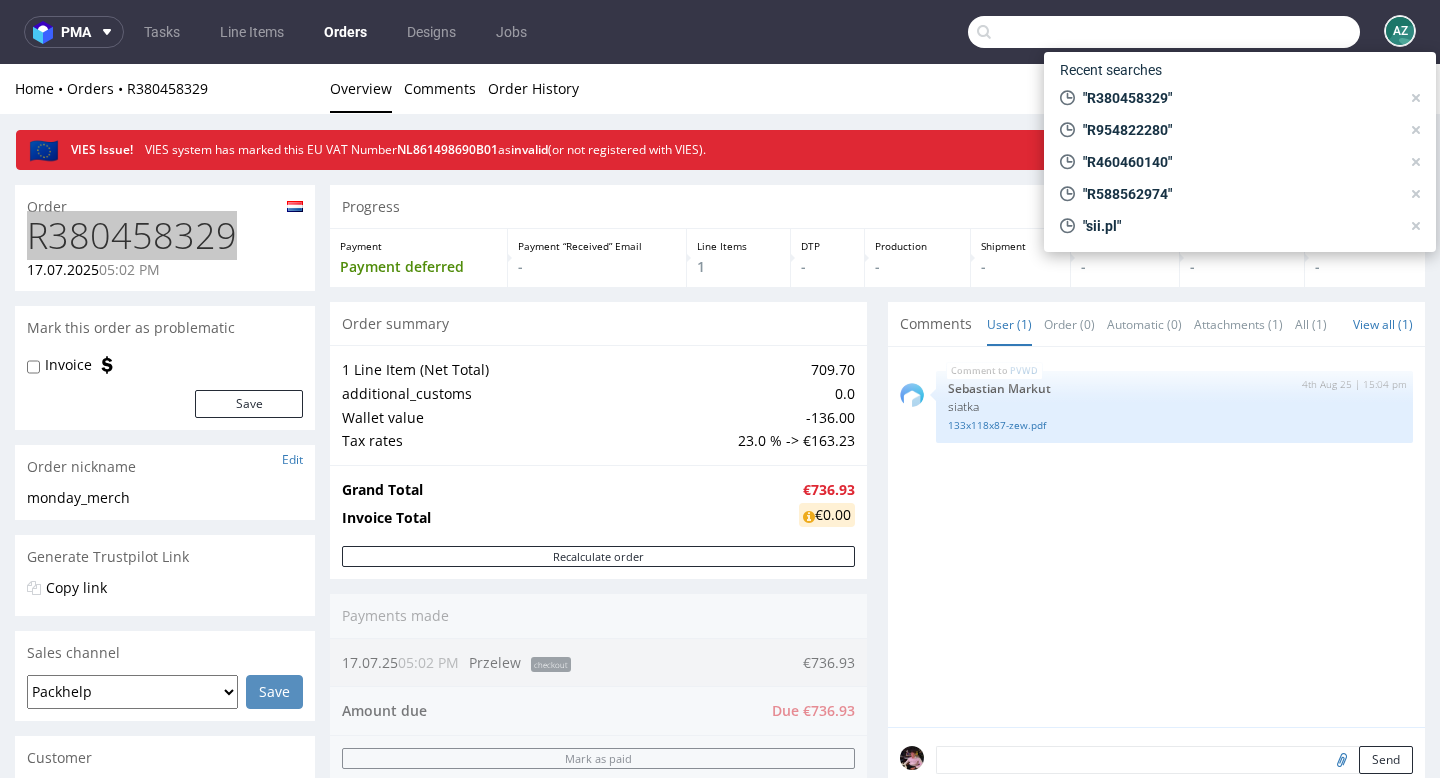 click at bounding box center [1164, 32] 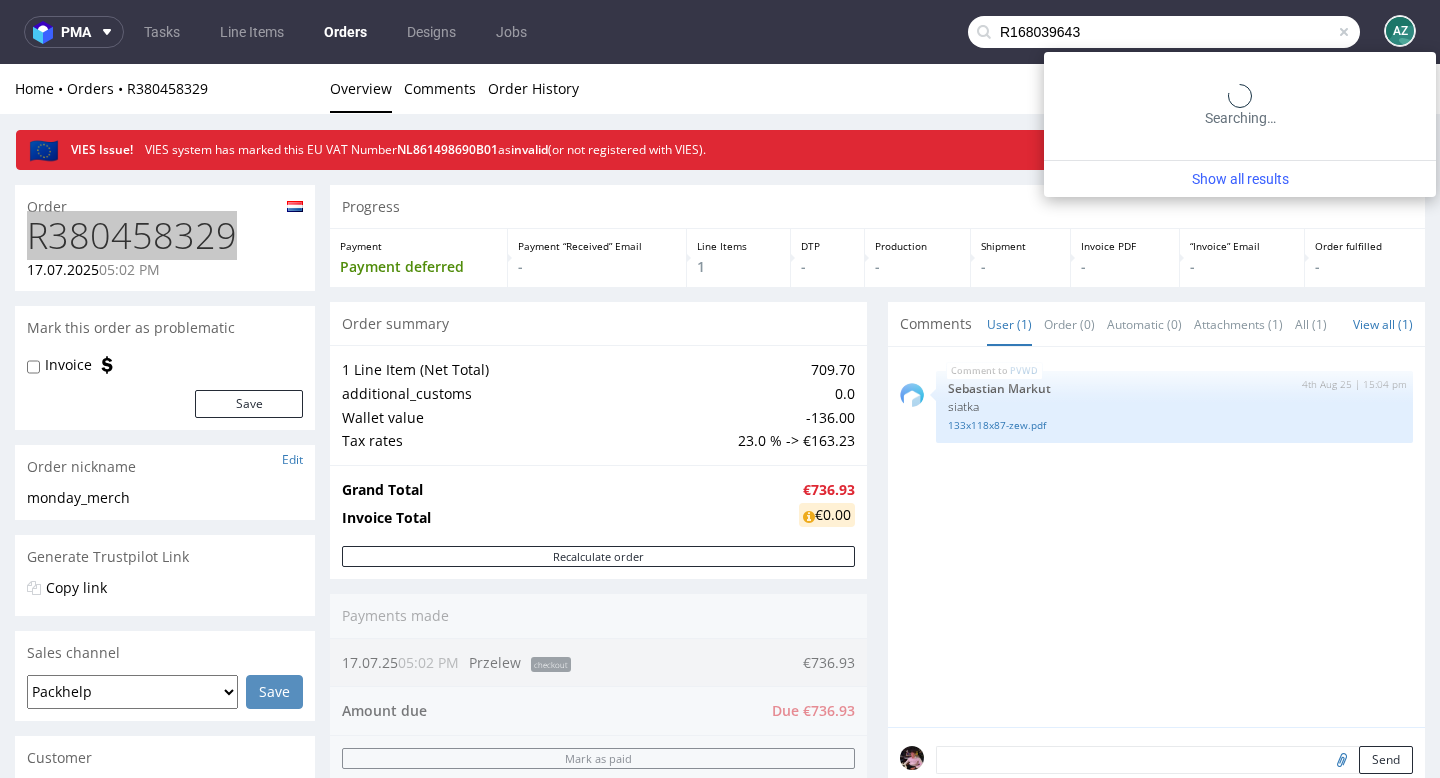 type on "R168039643" 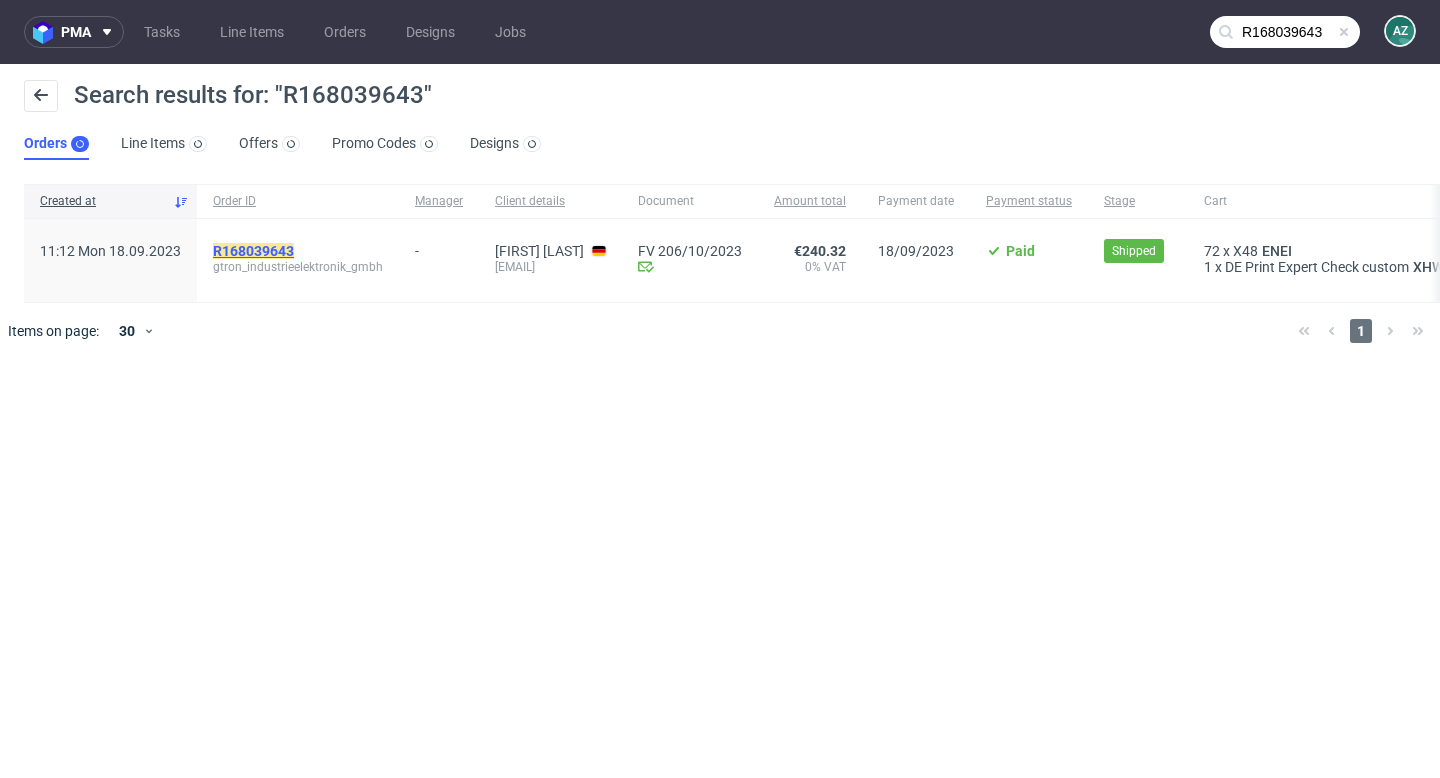 click on "R168039643" 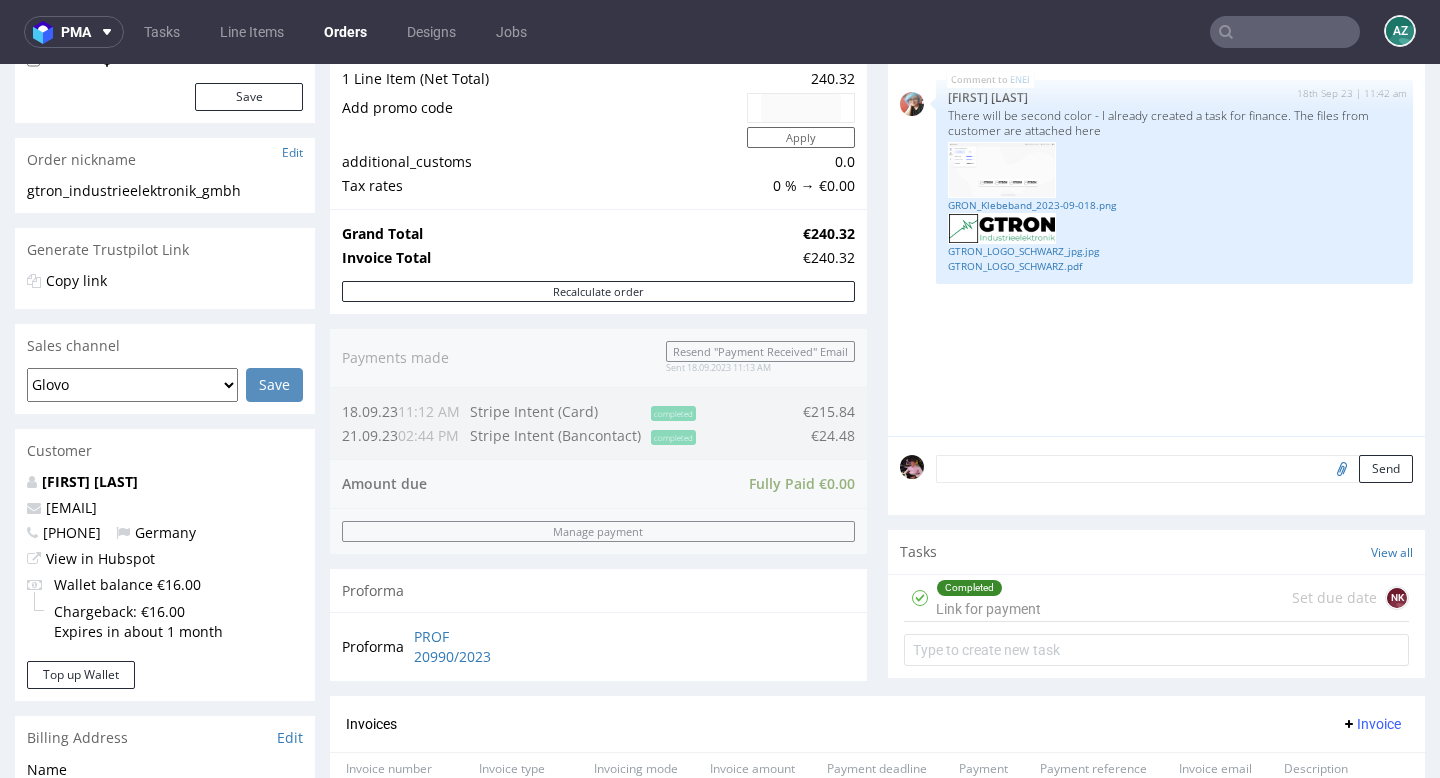 scroll, scrollTop: 0, scrollLeft: 0, axis: both 